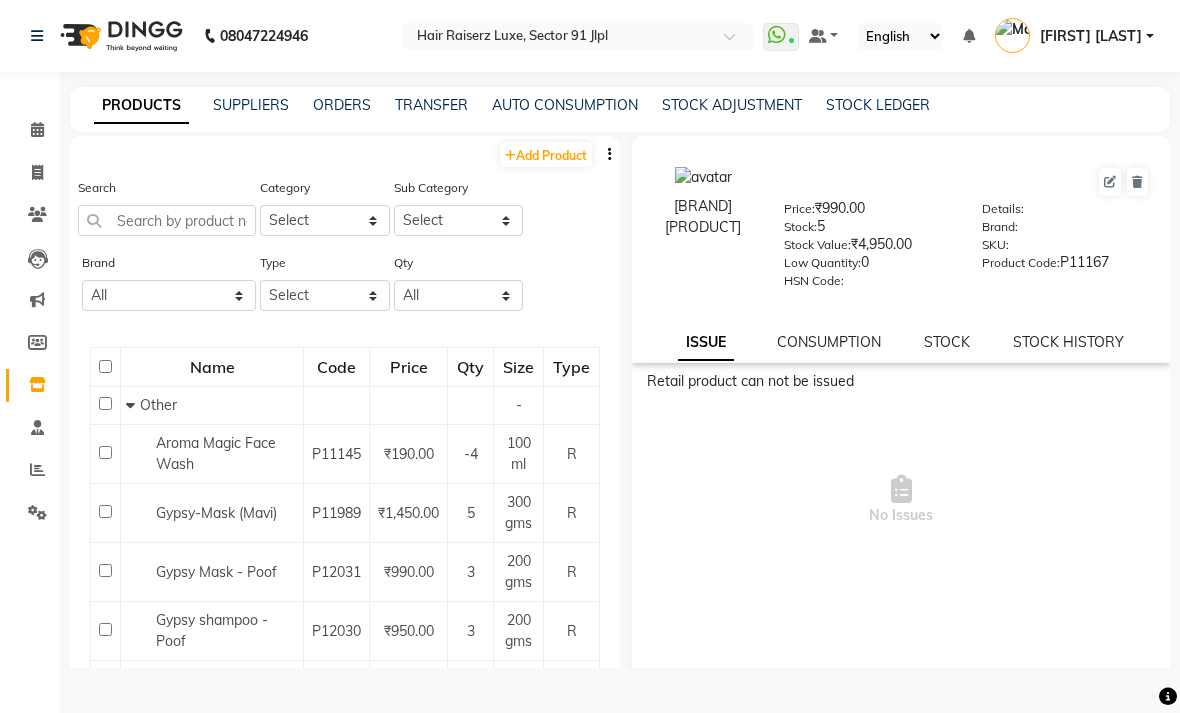 scroll, scrollTop: 0, scrollLeft: 0, axis: both 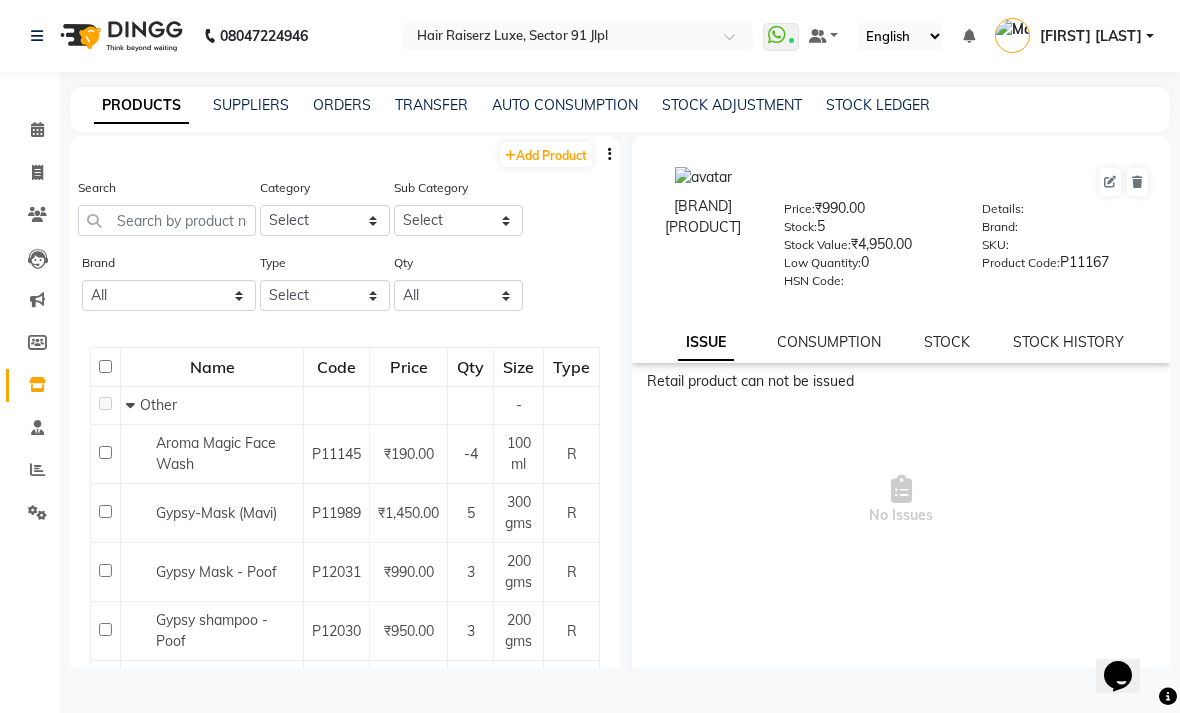 click on "Reports" 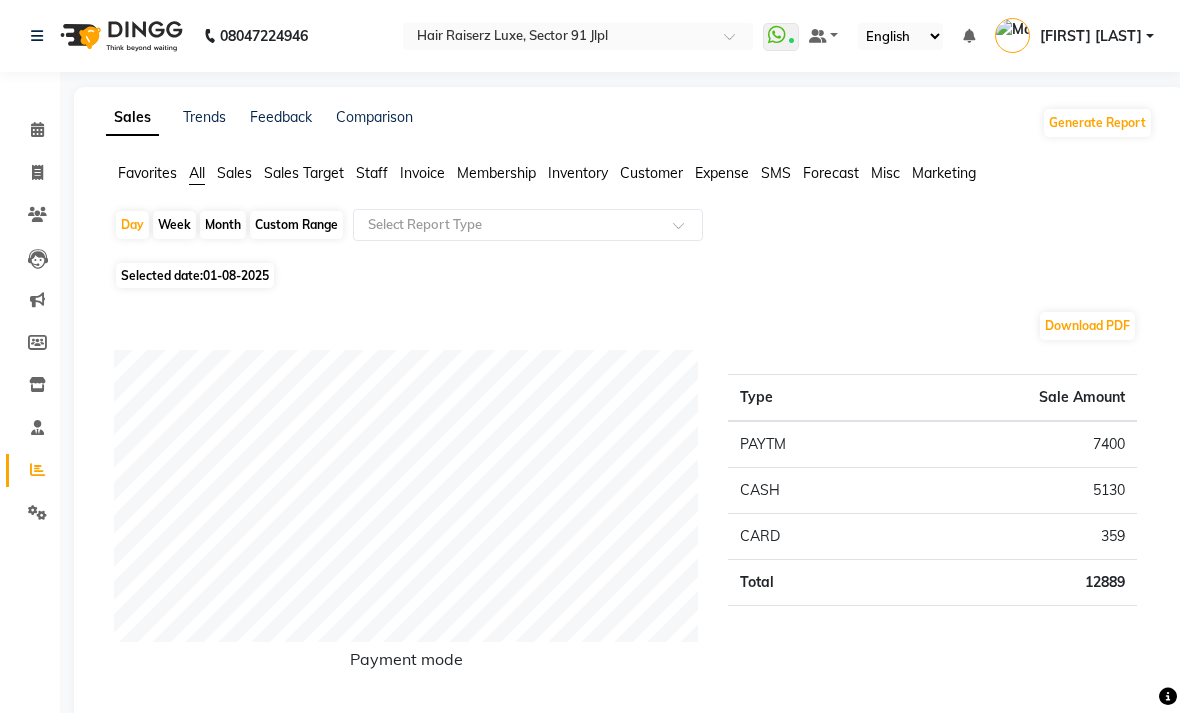 click on "Staff" 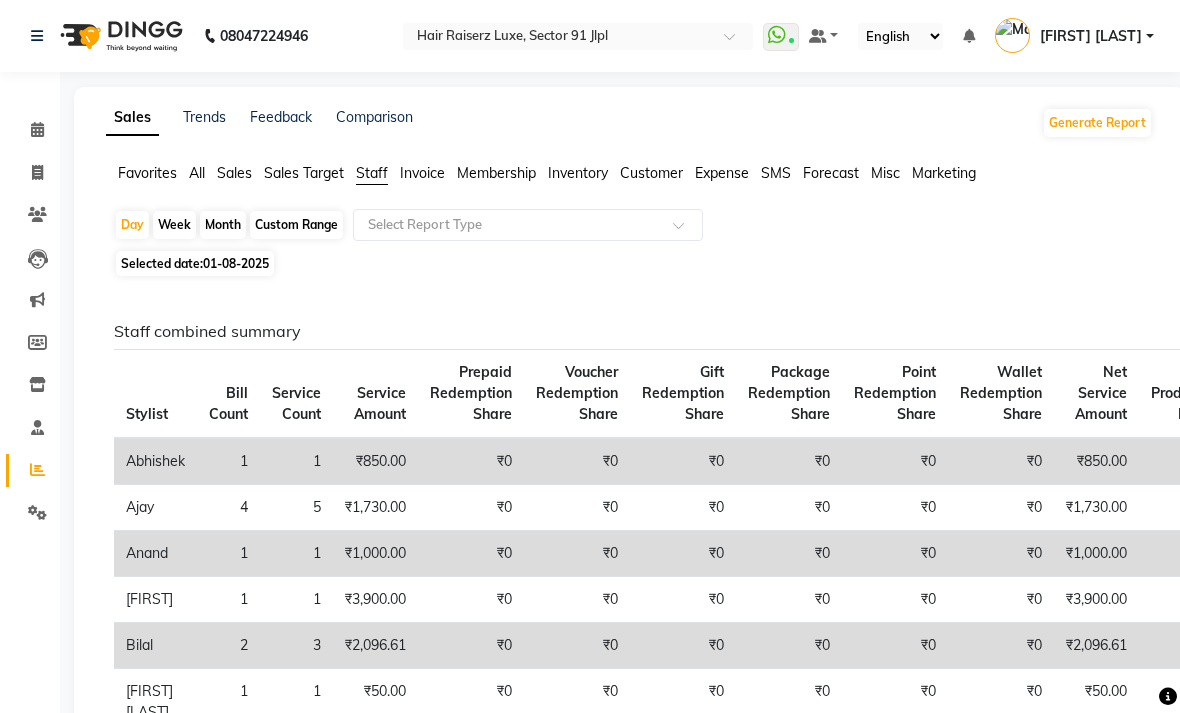 click on "Custom Range" 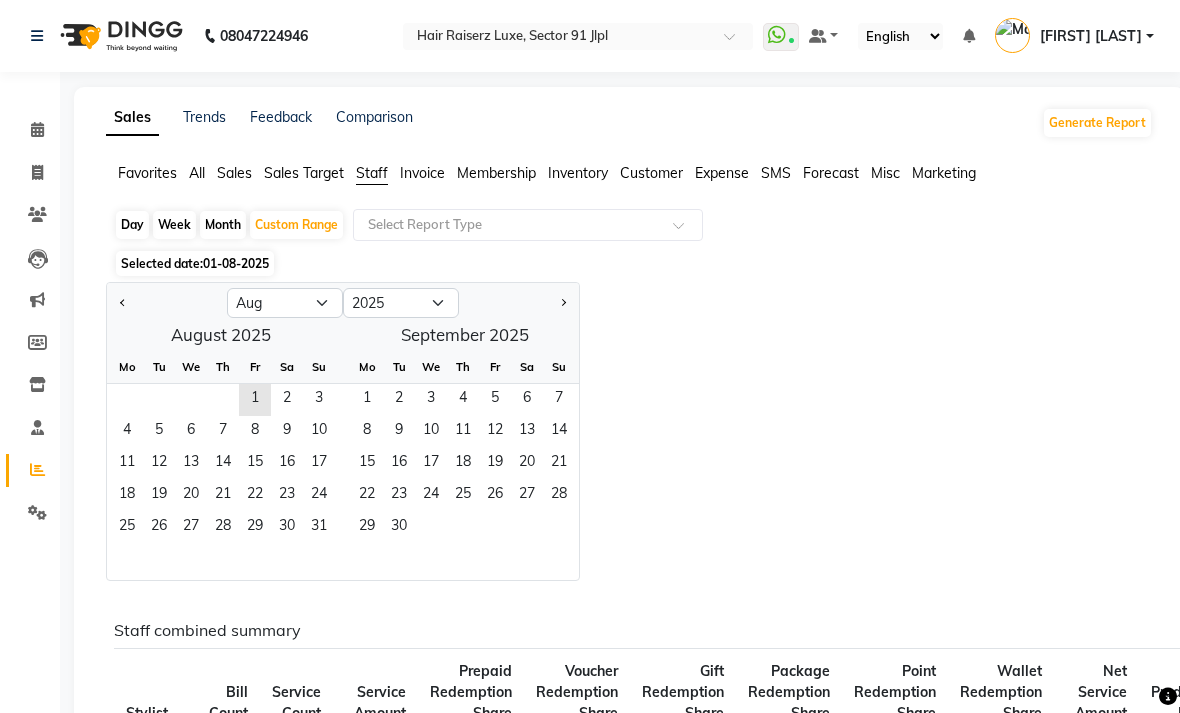click 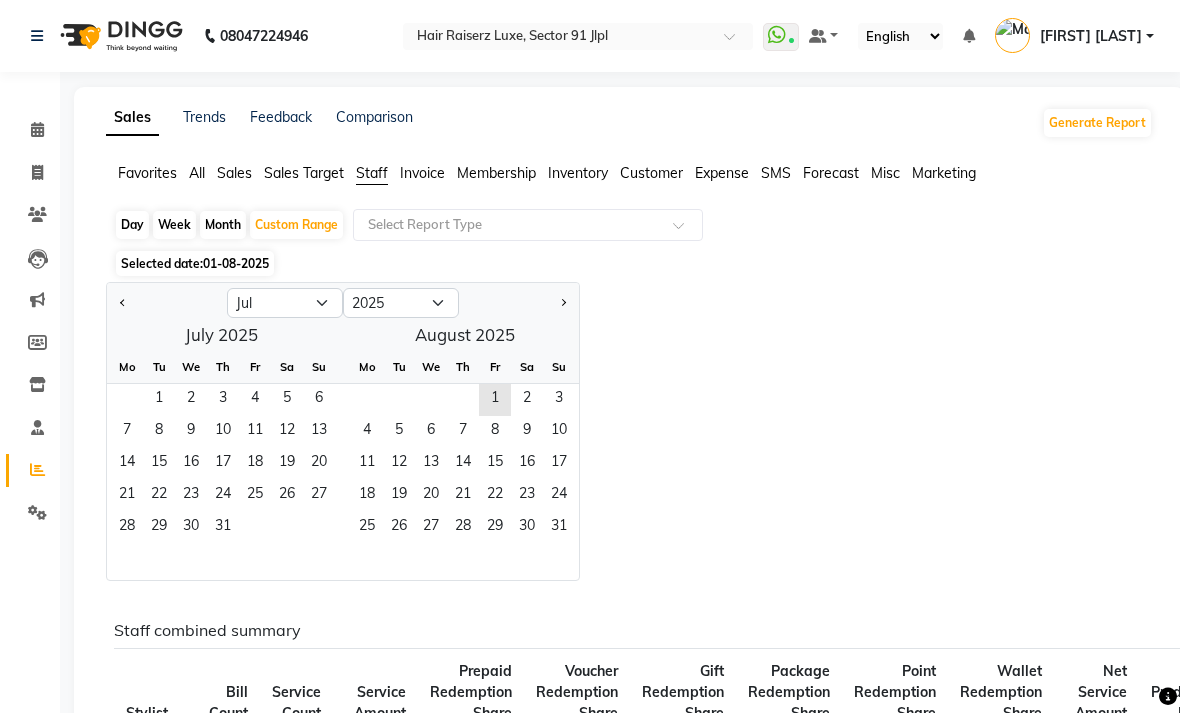 click 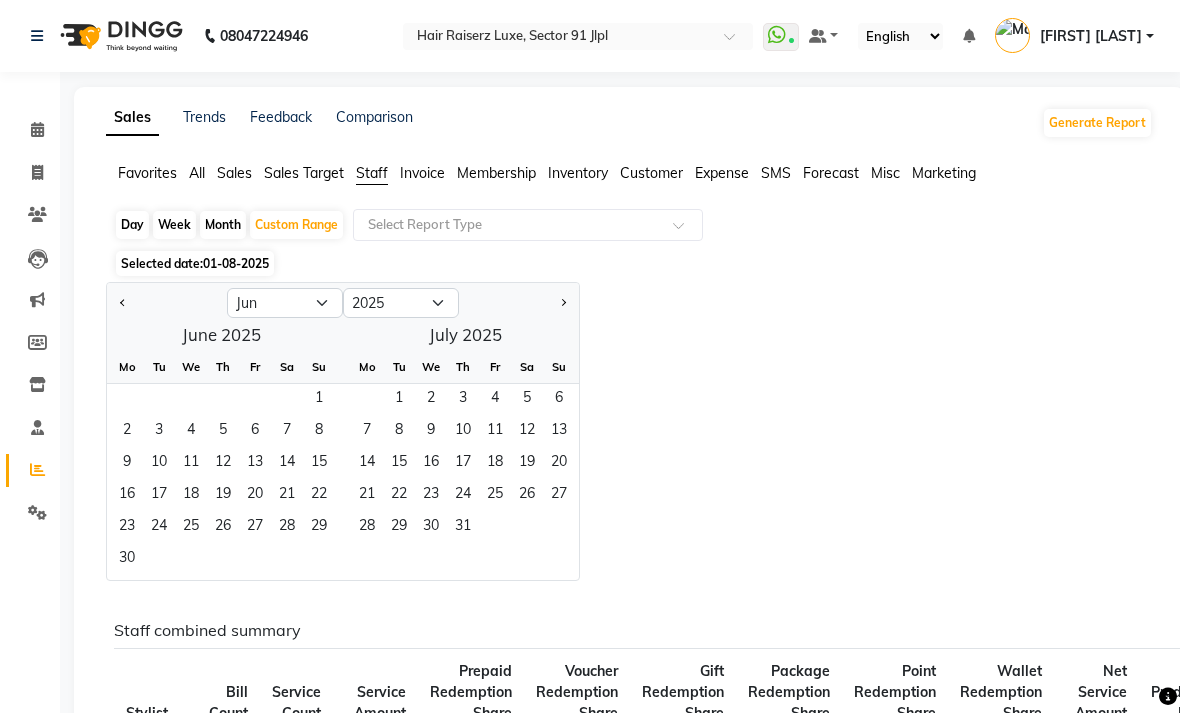 click 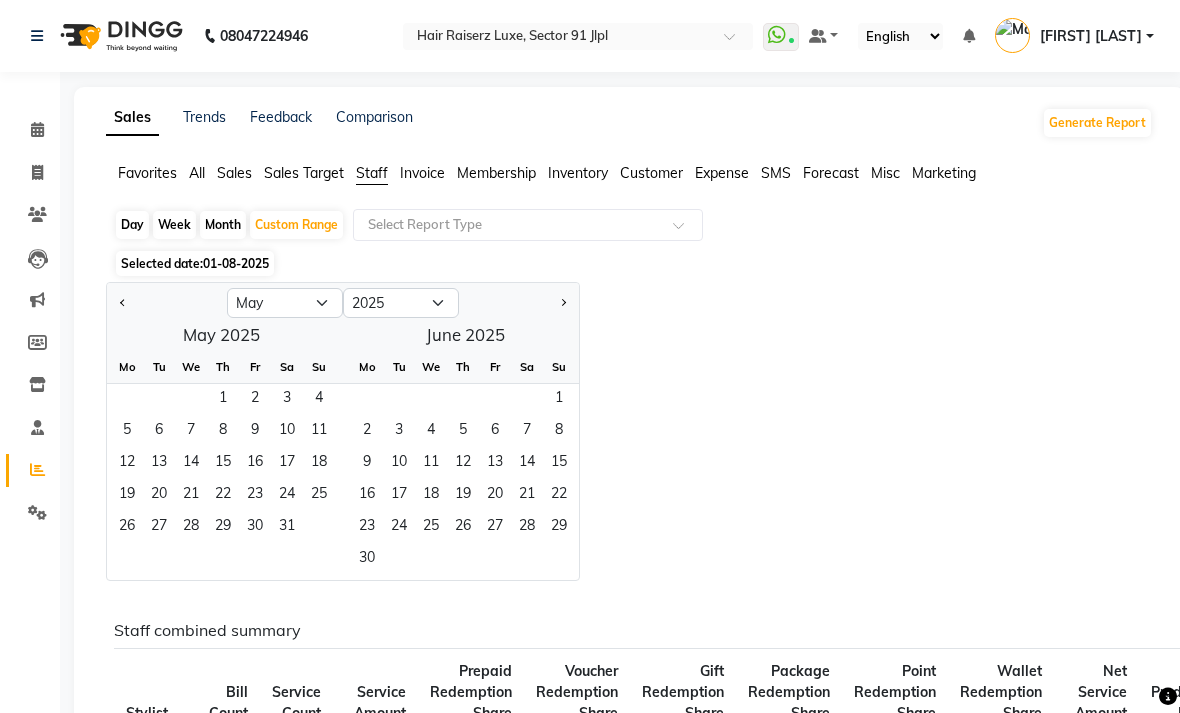 click on "1" 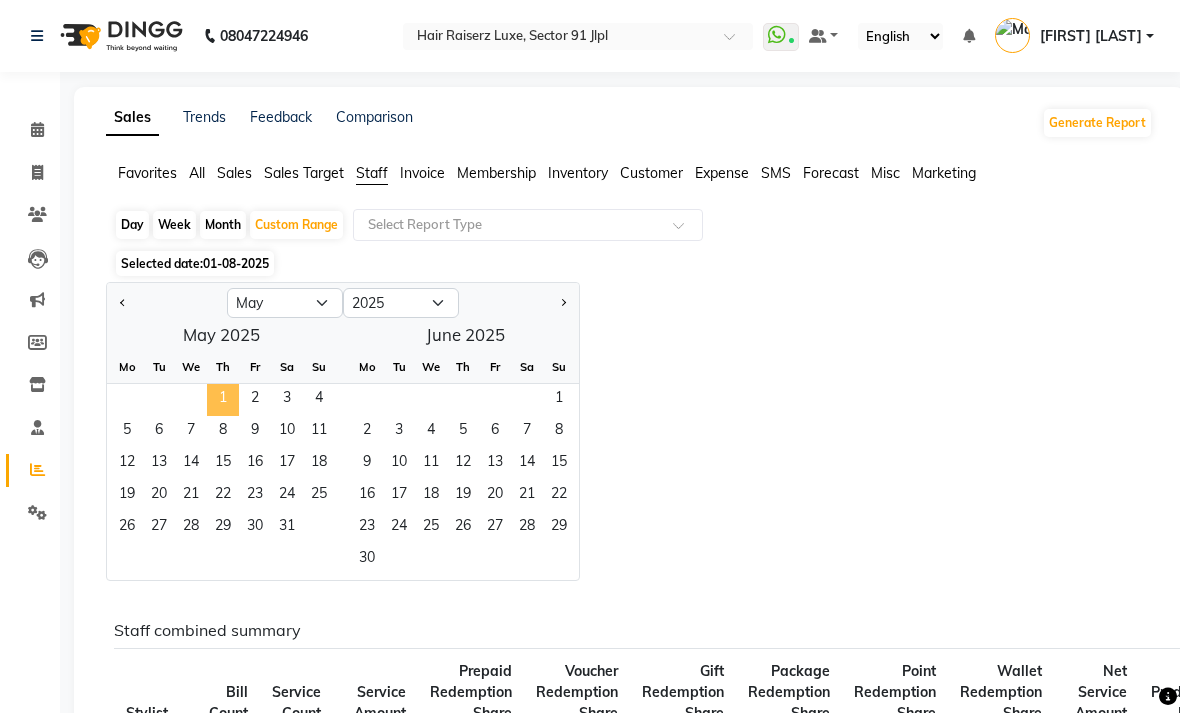 click 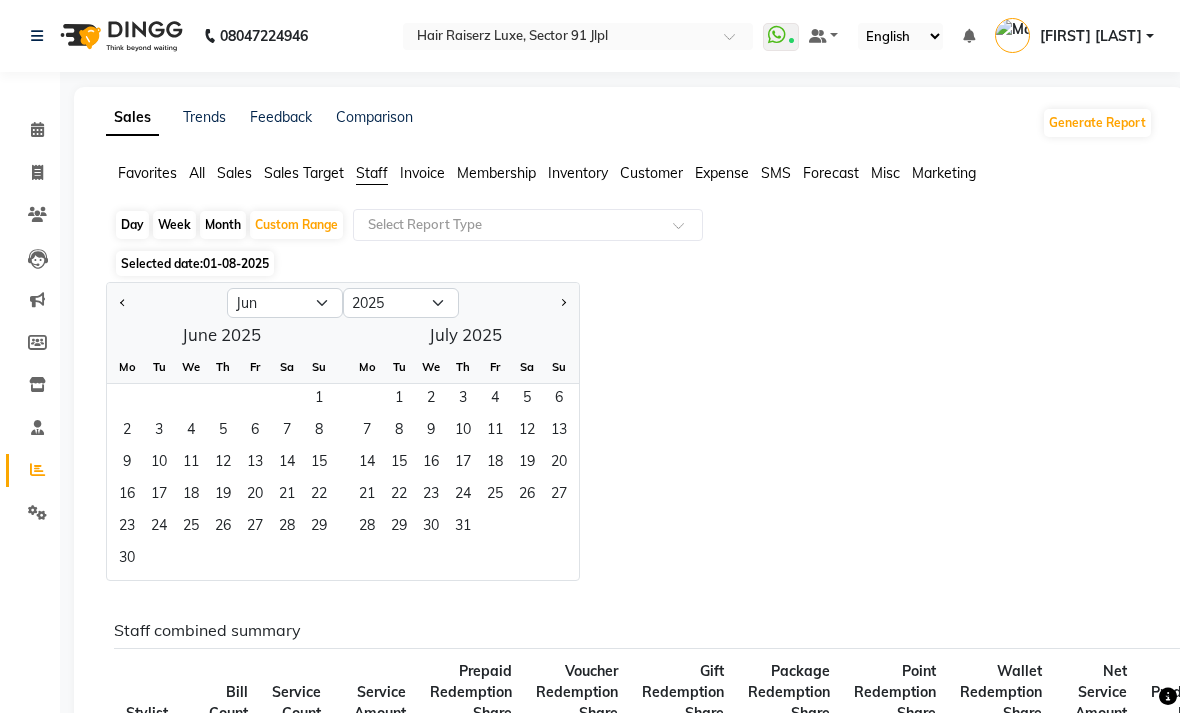 click 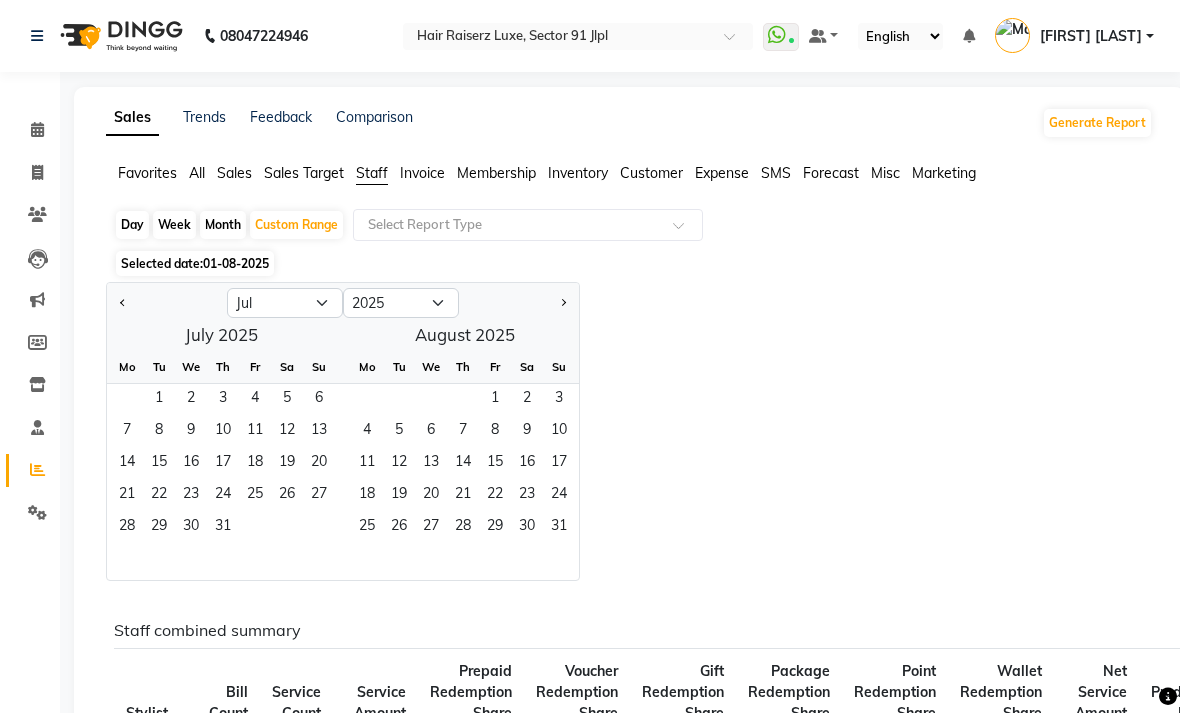 click on "31" 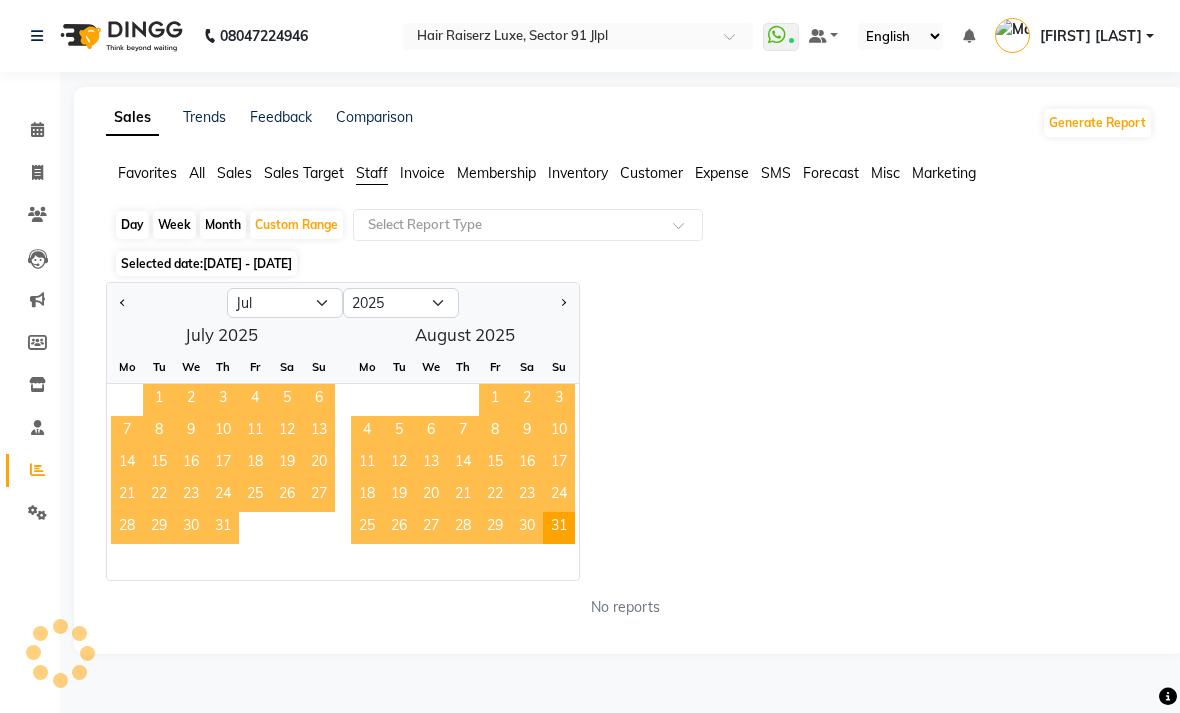 click 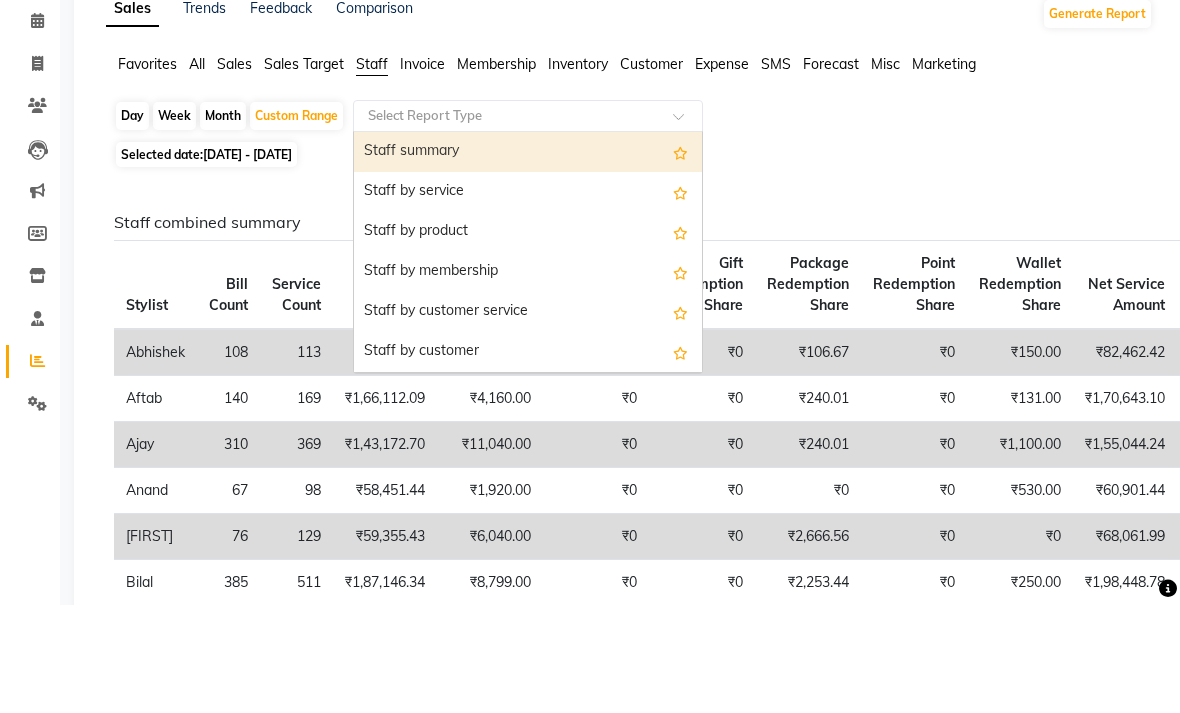 click on "Staff by service" at bounding box center [528, 301] 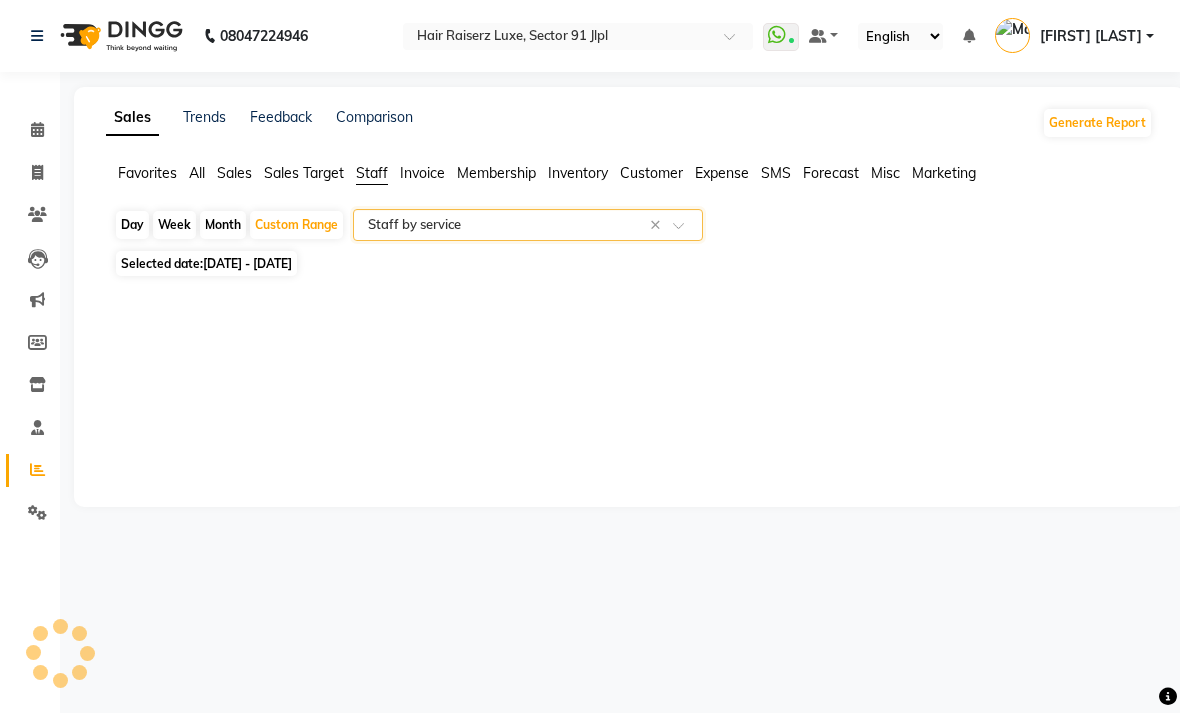 select on "filtered_report" 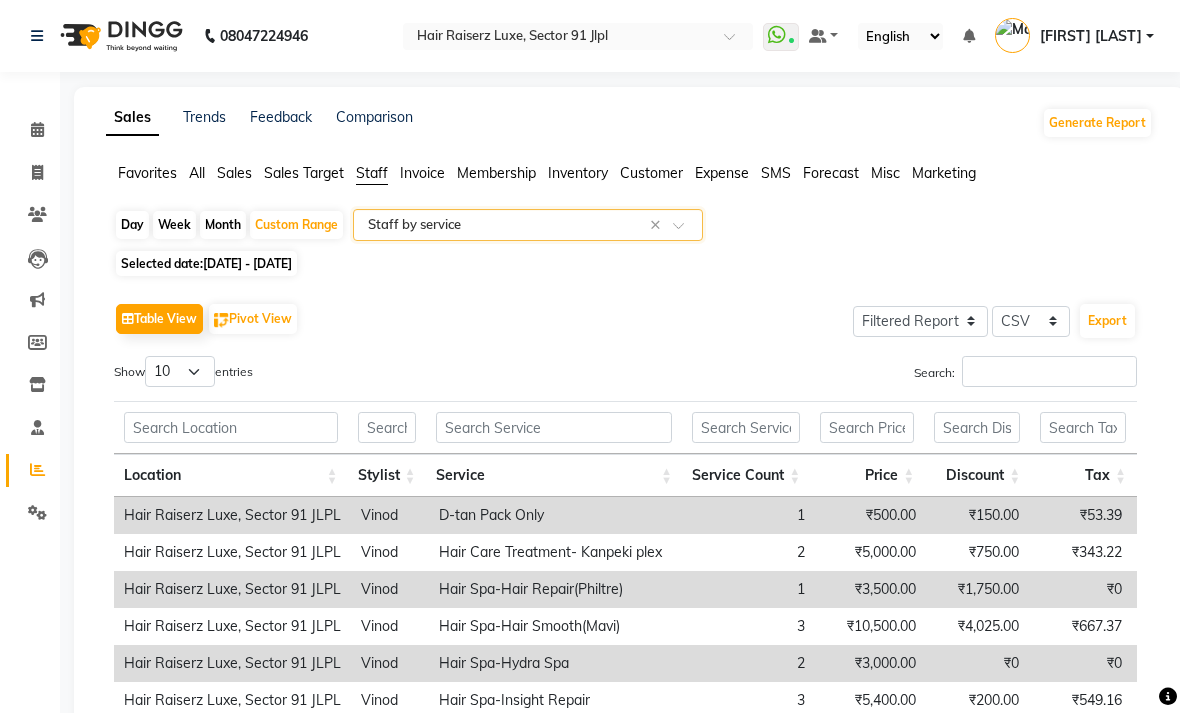 click on "Sales Trends Feedback Comparison Generate Report" 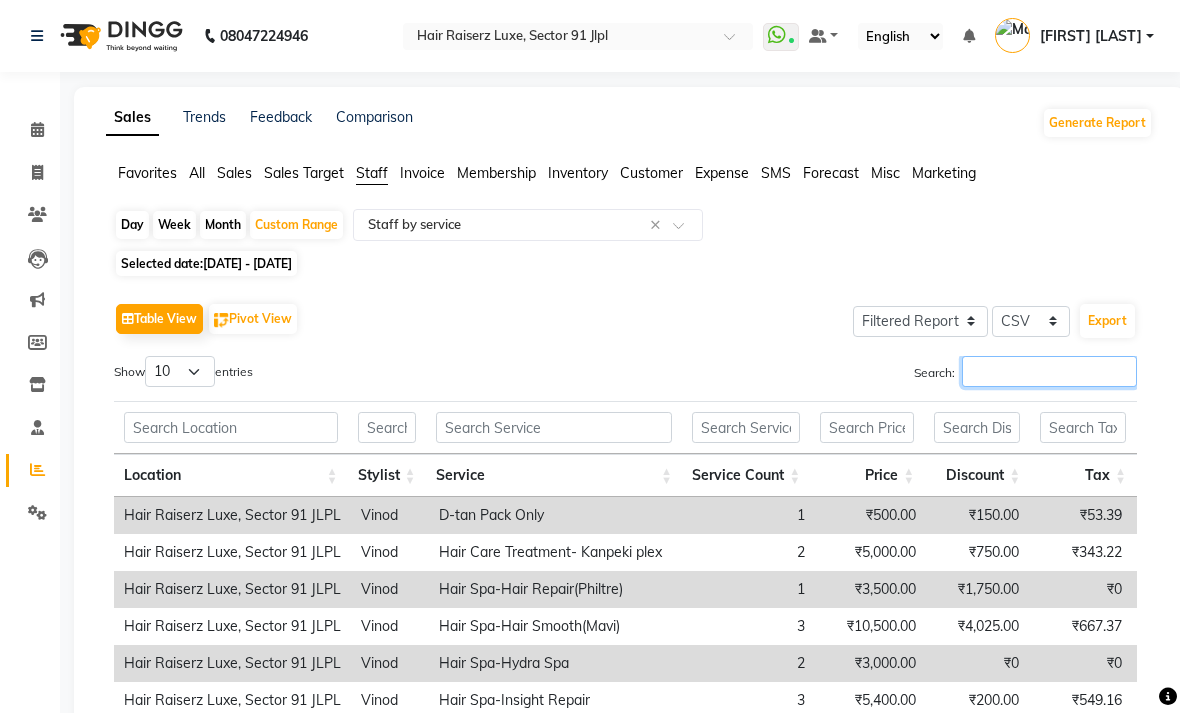 click on "Search:" at bounding box center [1049, 371] 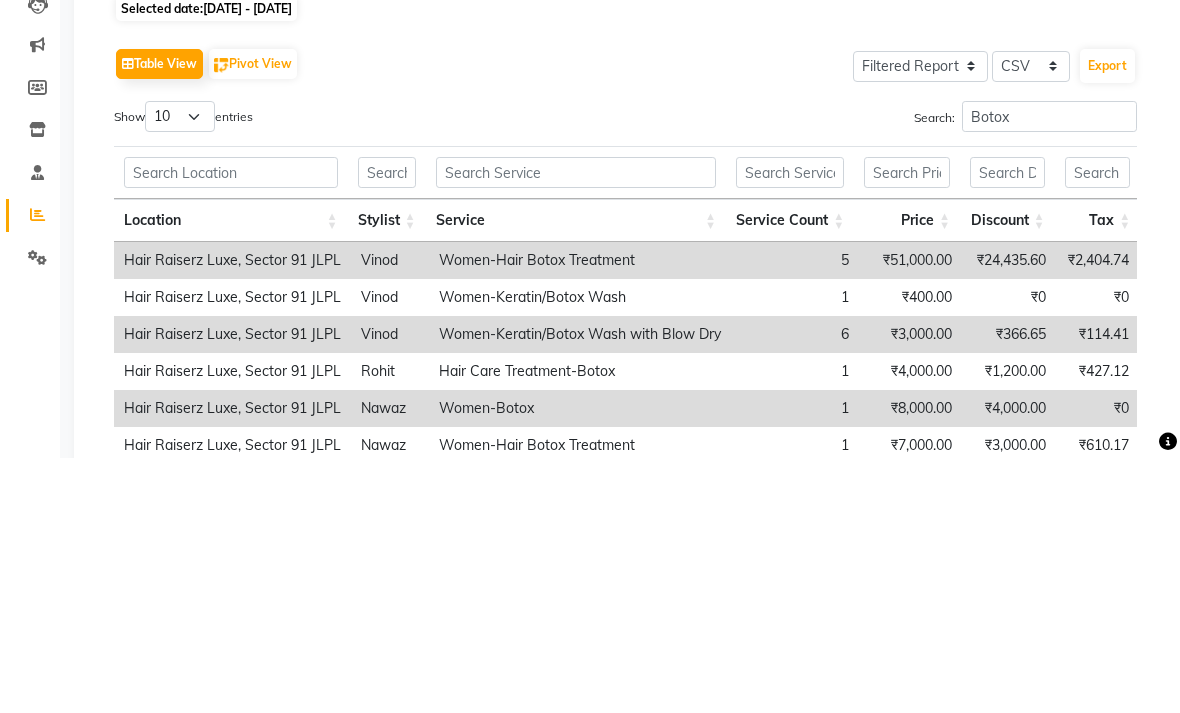 click on "Table View   Pivot View  Select Full Report Filtered Report Select CSV PDF  Export" 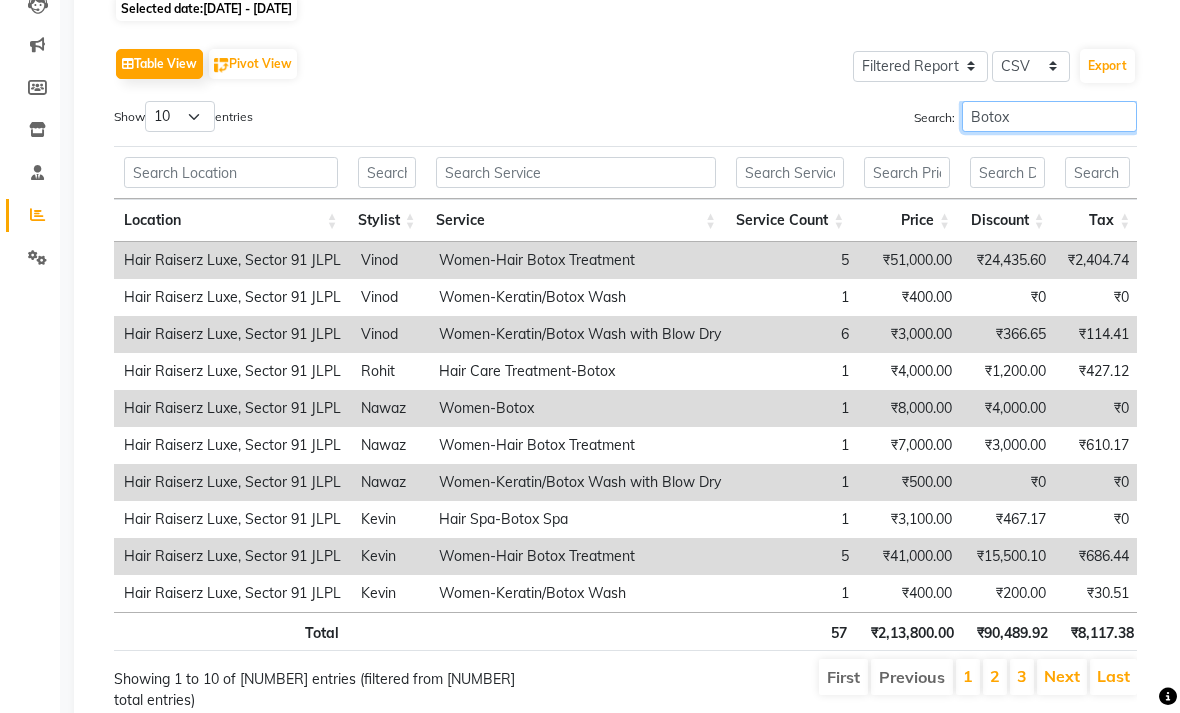 click on "Botox" at bounding box center (1049, 116) 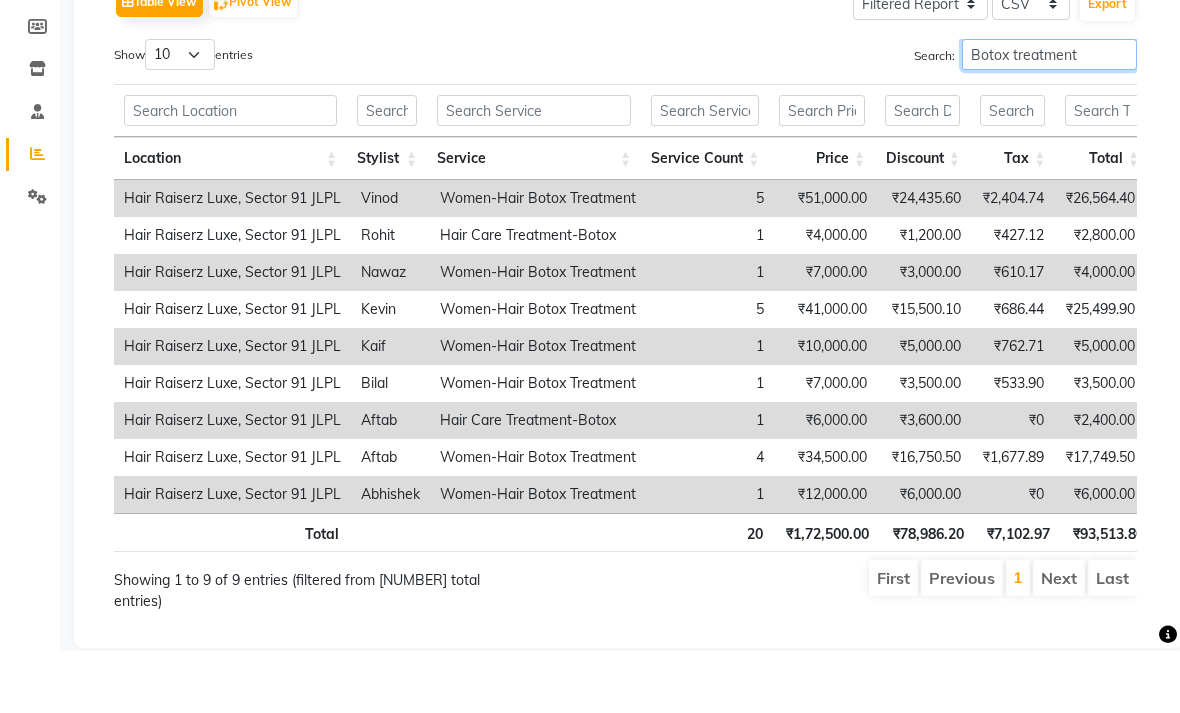 type on "Botox treatment" 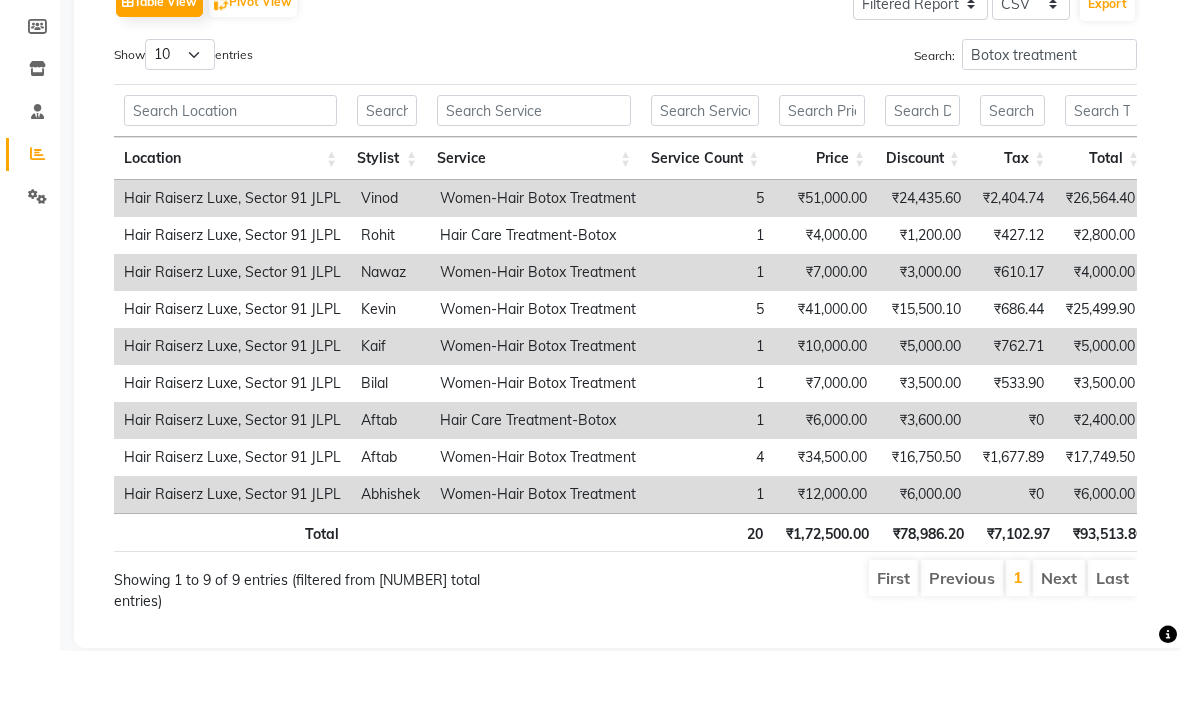 click on "Table View   Pivot View  Select Full Report Filtered Report Select CSV PDF  Export  Show  10 25 50 100  entries Search: [MEDICAL_PROCEDURE] Location Stylist Service Service Count Price Discount Tax Total Total W/o Tax Payment Redemption Redemption Share Product Cost Location Stylist Service Service Count Price Discount Tax Total Total W/o Tax Payment Redemption Redemption Share Product Cost Total [NUMBER] ₹1,72,500.00 ₹78,986.20 ₹7,102.97 ₹93,513.80 ₹86,410.83 ₹87,513.80 ₹6,000.00 ₹4,800.00 ₹0 [COMPANY] [LOCATION] [STYLIST_NAME] Women-Hair [MEDICAL_PROCEDURE] [NUMBER] ₹51,000.00 ₹24,435.60 ₹2,404.74 ₹26,564.40 ₹24,159.66 ₹26,564.40 ₹0 ₹0 ₹0 [COMPANY] [LOCATION] [STYLIST_NAME] Hair Care Treatment-Botox [NUMBER] ₹4,000.00 ₹1,200.00 ₹427.12 ₹2,800.00 ₹2,372.88 ₹2,800.00 ₹0 ₹0 ₹0 [COMPANY] [LOCATION] [STYLIST_NAME] Women-Hair [MEDICAL_PROCEDURE] [NUMBER] ₹7,000.00 ₹3,000.00 ₹610.17 ₹4,000.00 ₹3,389.83 ₹4,000.00 ₹0 ₹0 ₹0 [COMPANY] [LOCATION] [STYLIST_NAME] [NUMBER] ₹0" 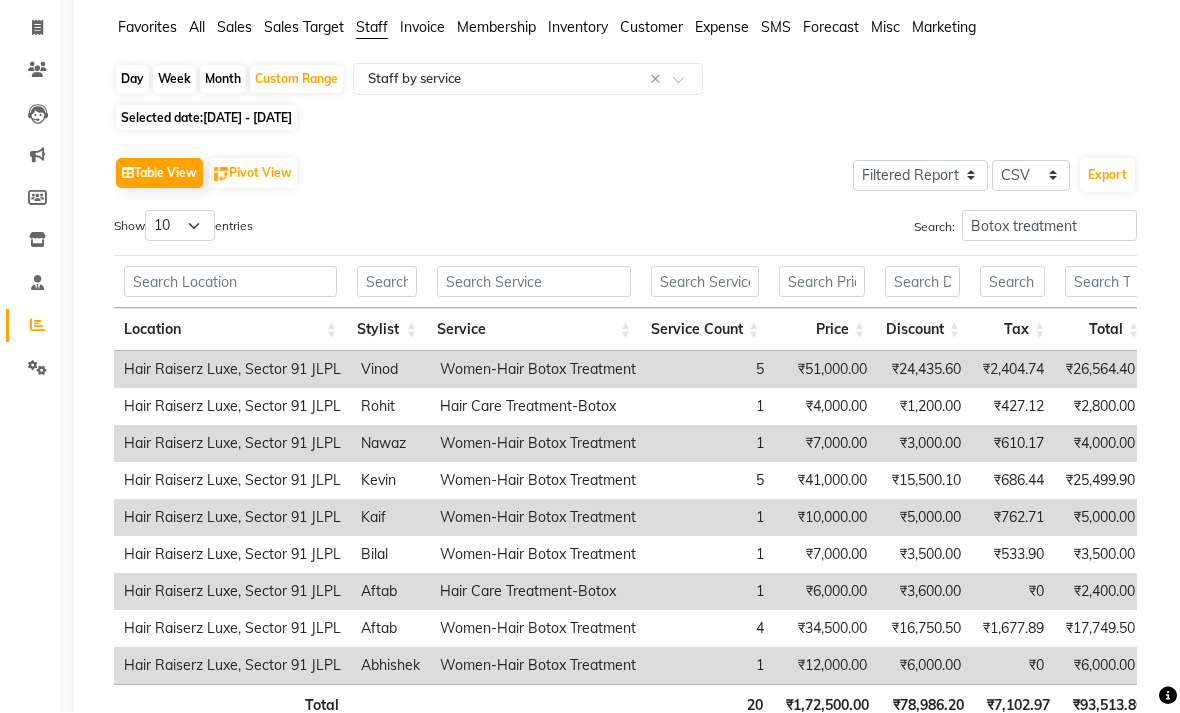 scroll, scrollTop: 146, scrollLeft: 0, axis: vertical 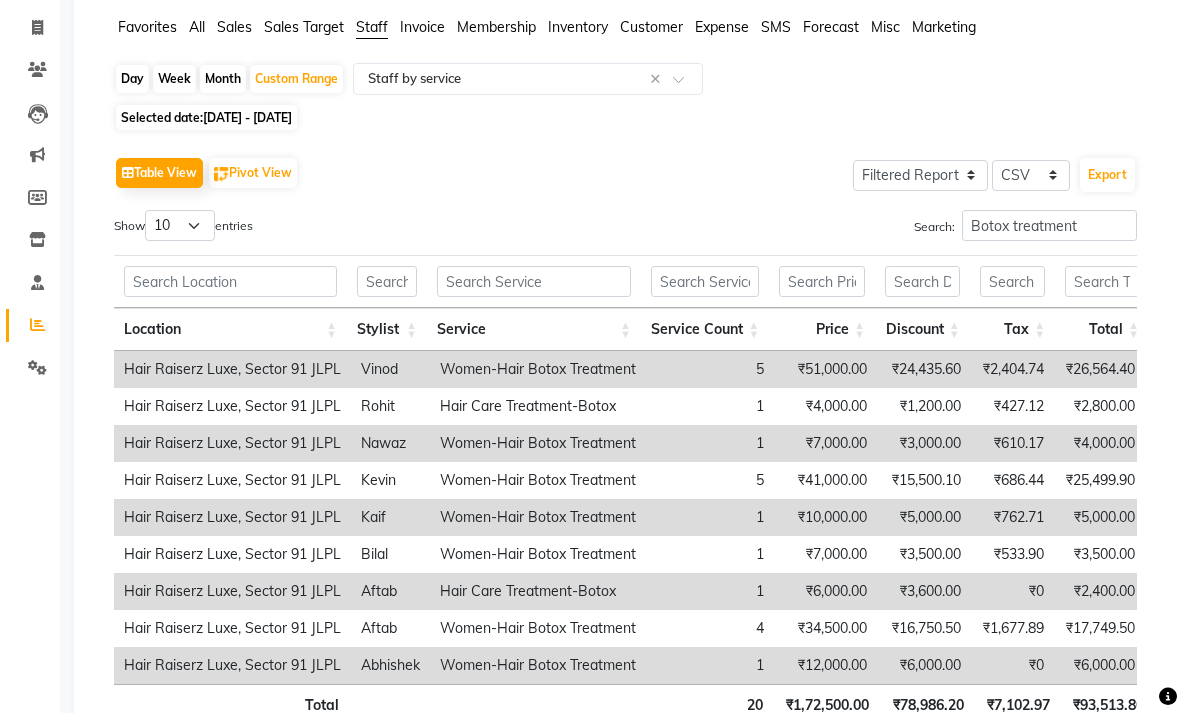 click on "[DATE] - [DATE]" 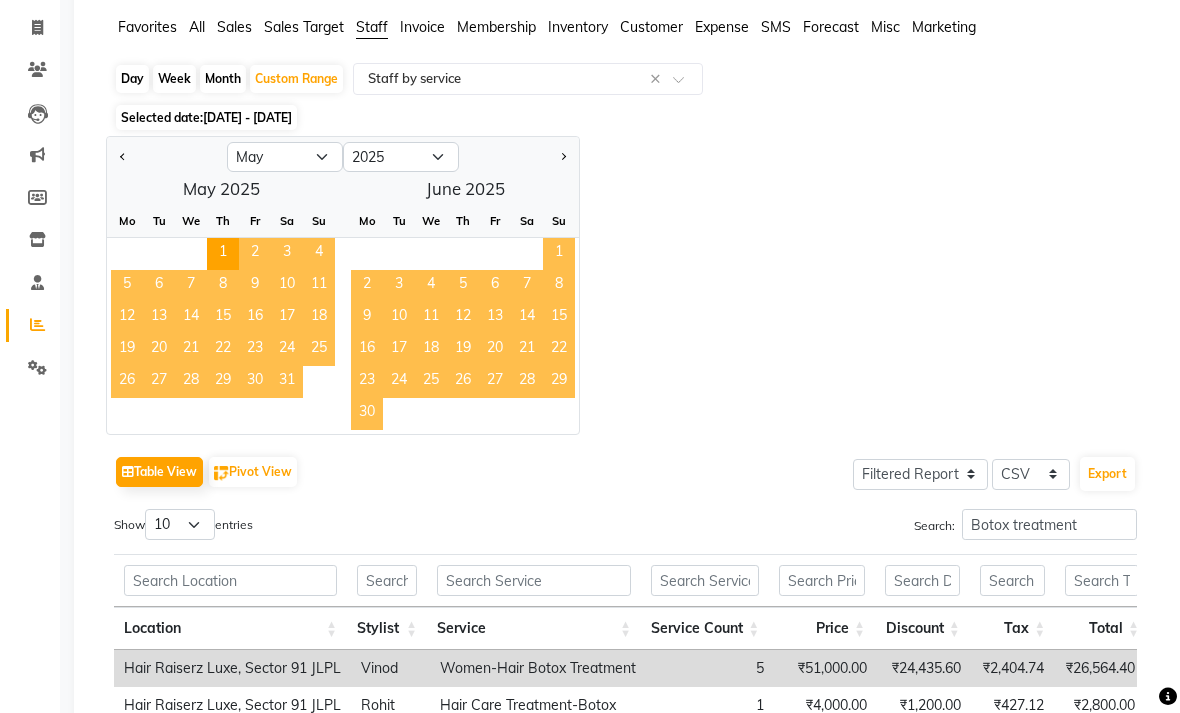 click 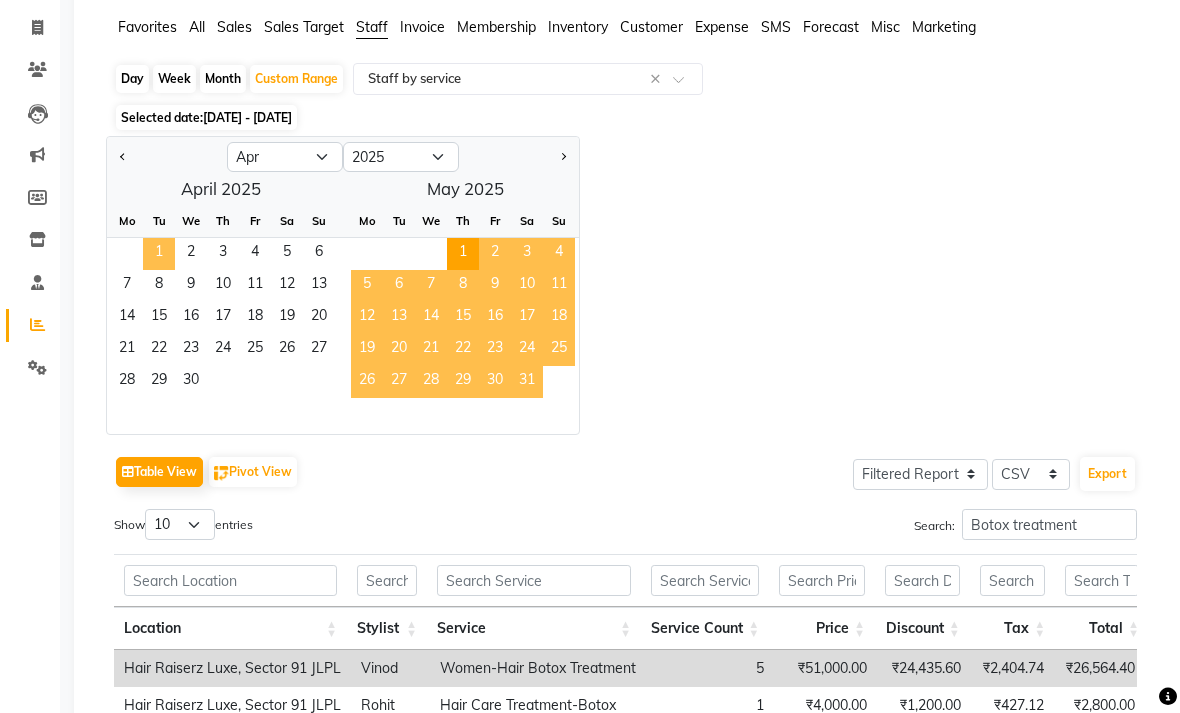 click on "1" 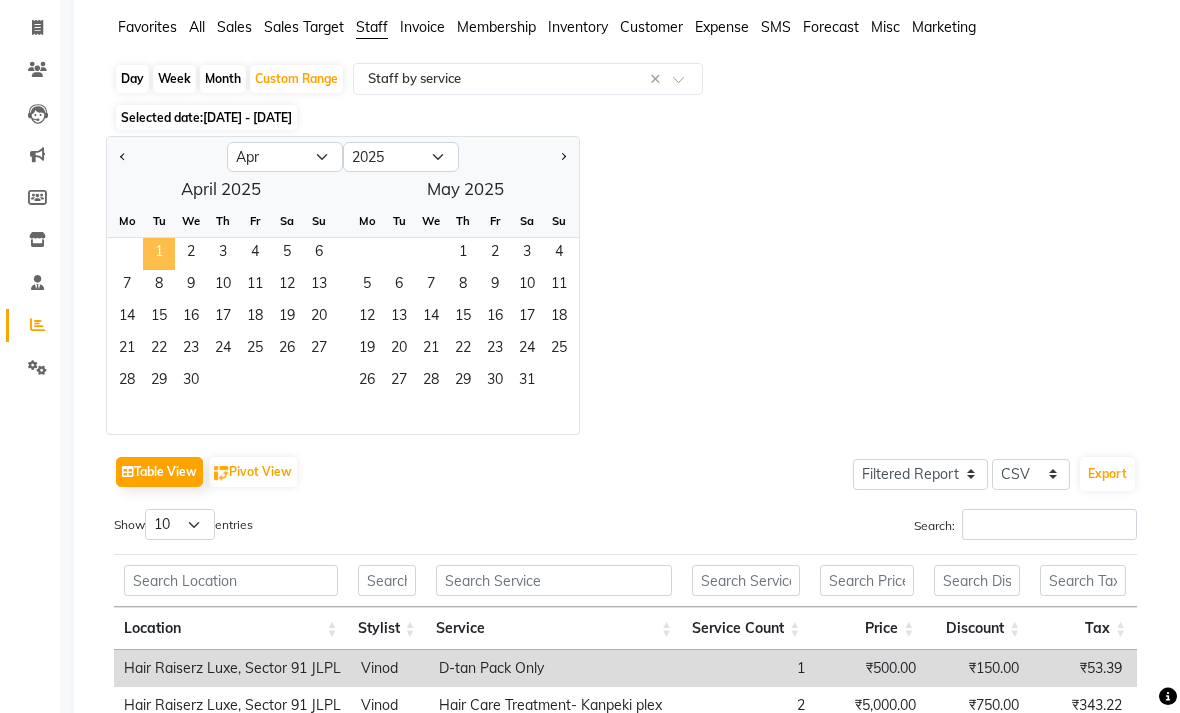 click 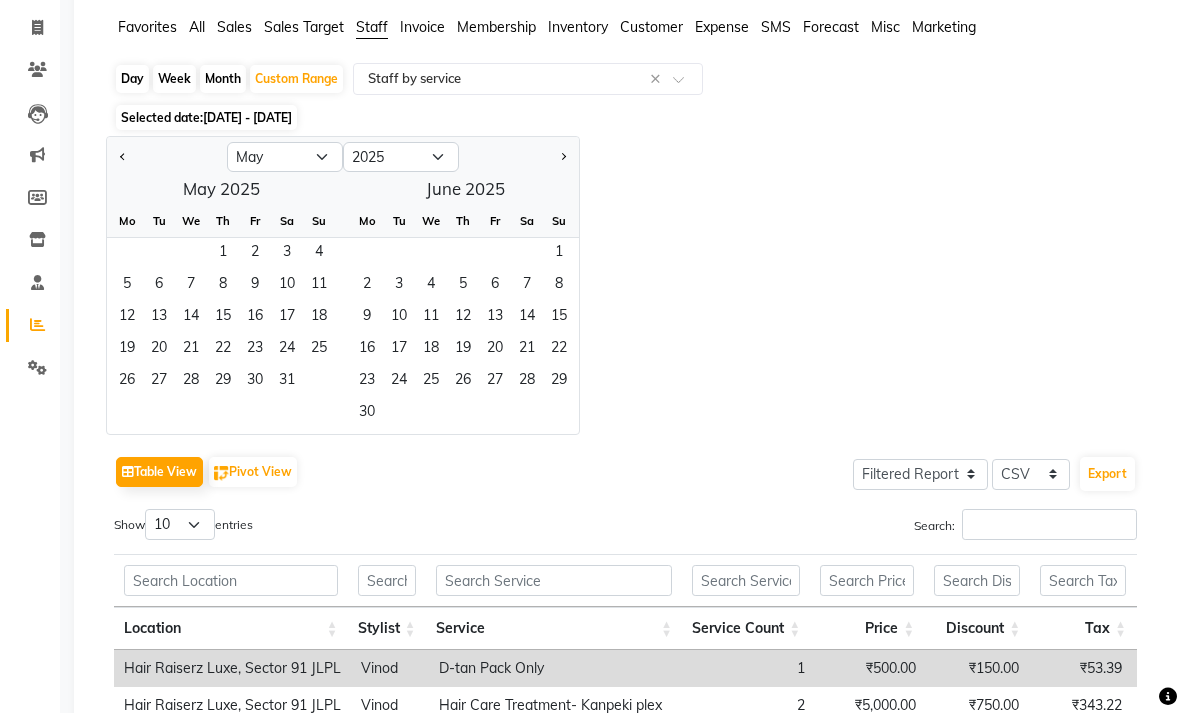 click 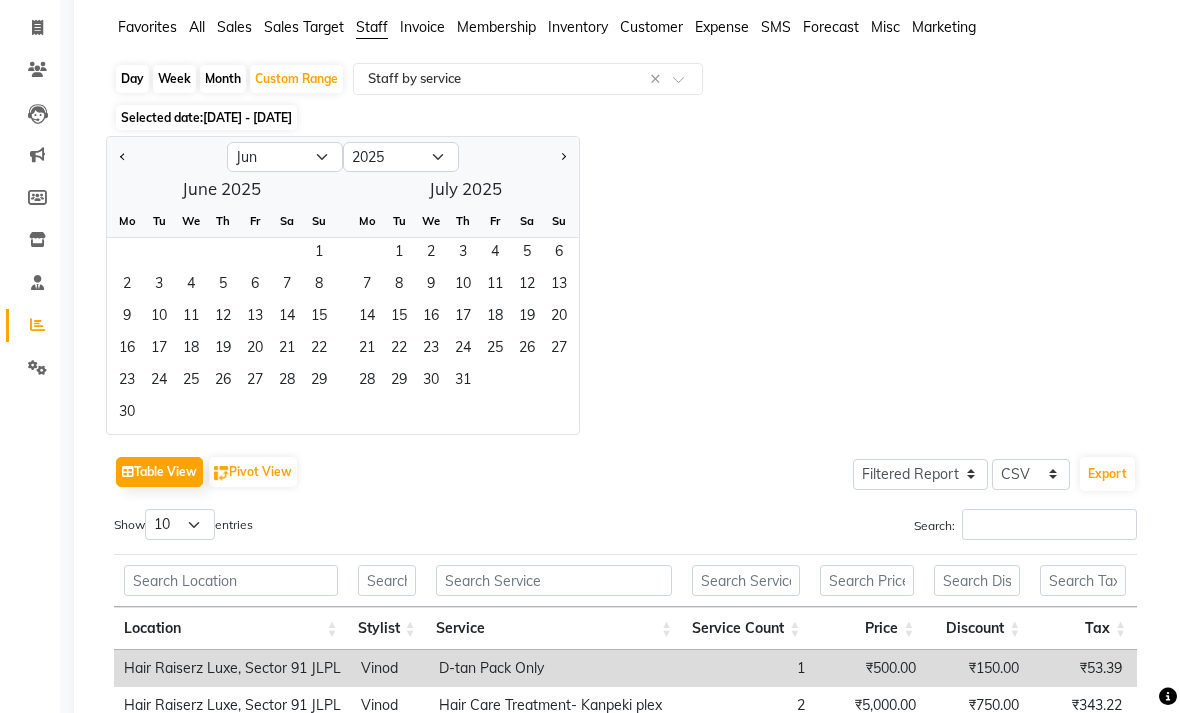 click 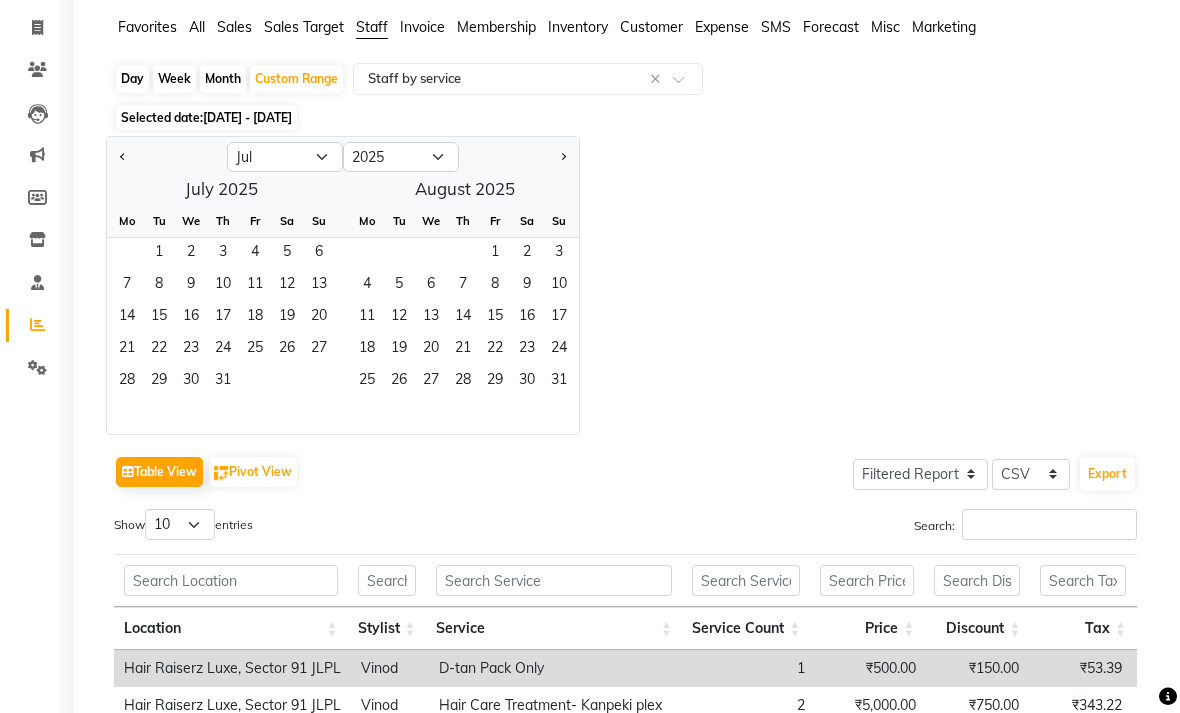 click on "31" 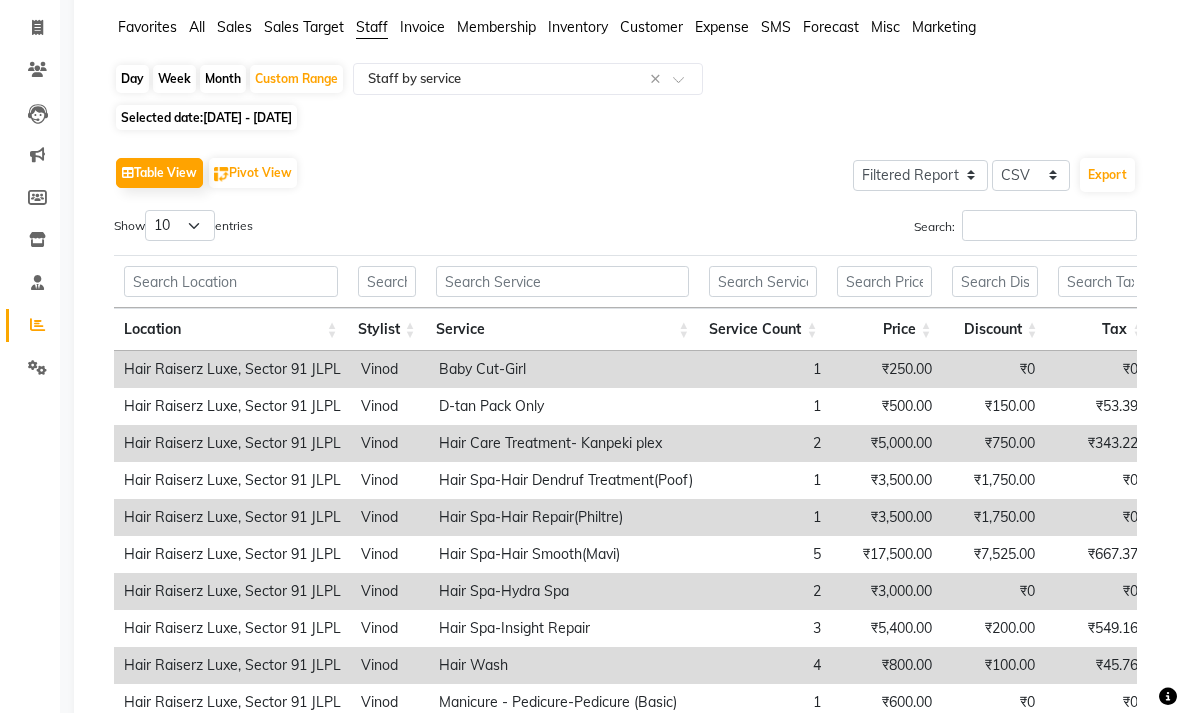 scroll, scrollTop: 0, scrollLeft: 0, axis: both 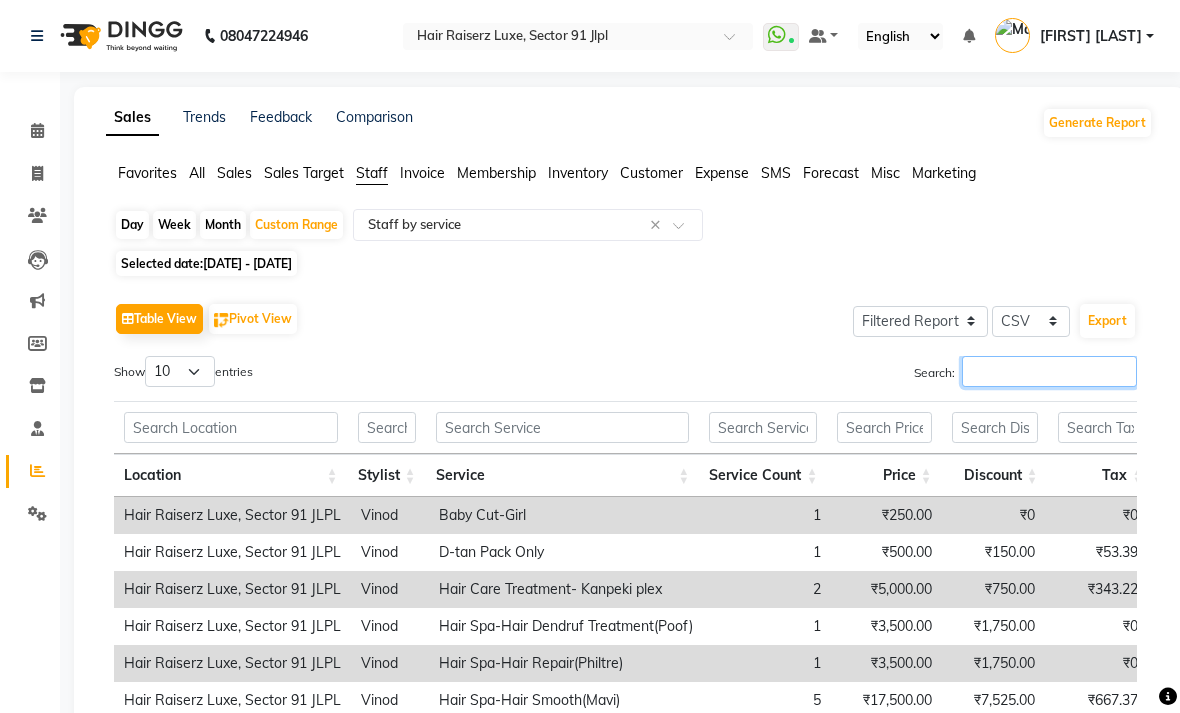 click on "Search:" at bounding box center [1049, 371] 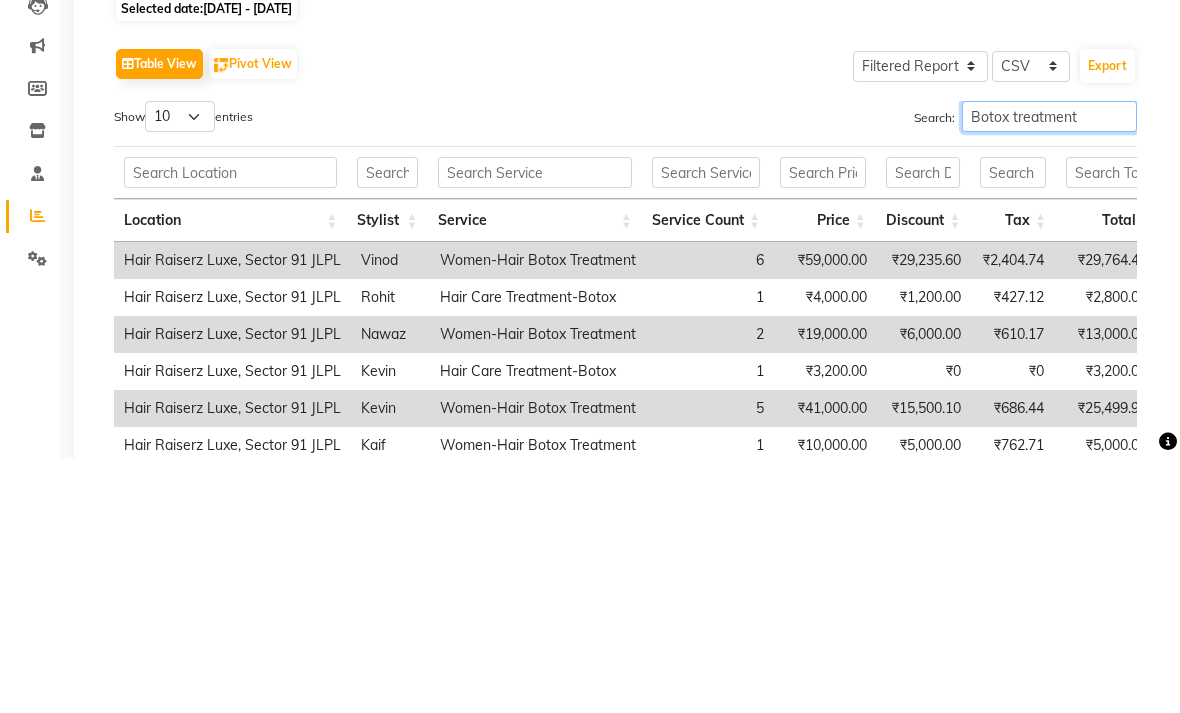 type on "Botox treatment" 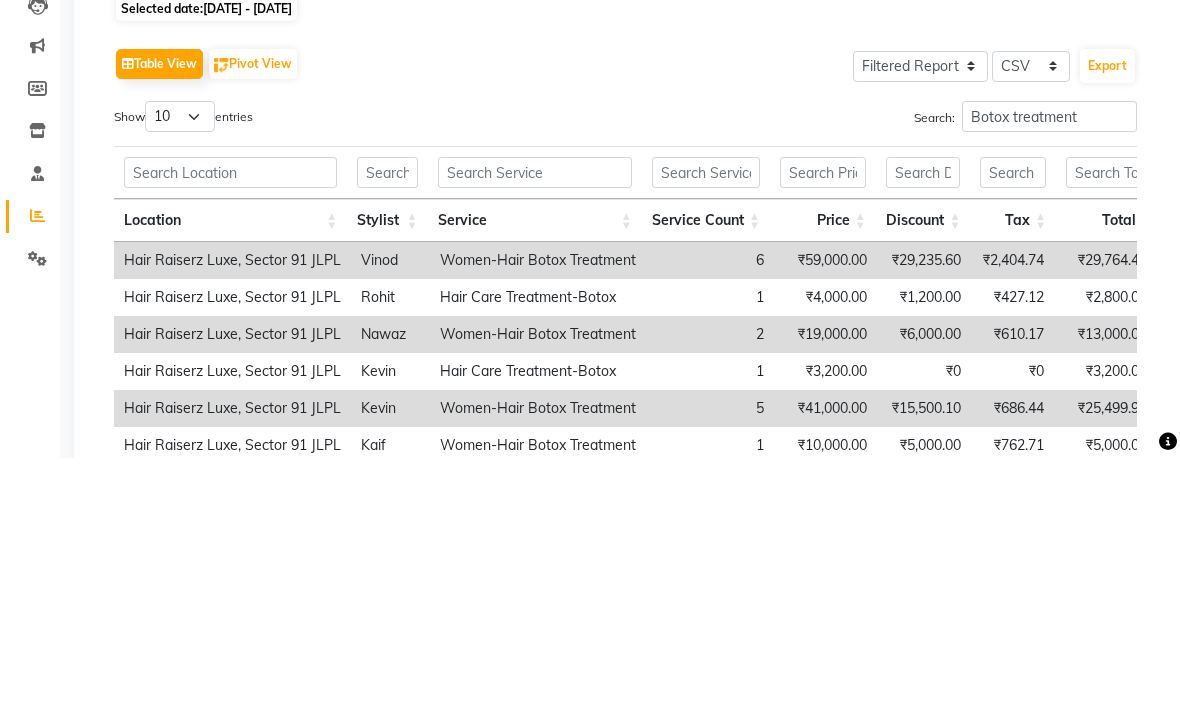 click on "Table View   Pivot View  Select Full Report Filtered Report Select CSV PDF  Export" 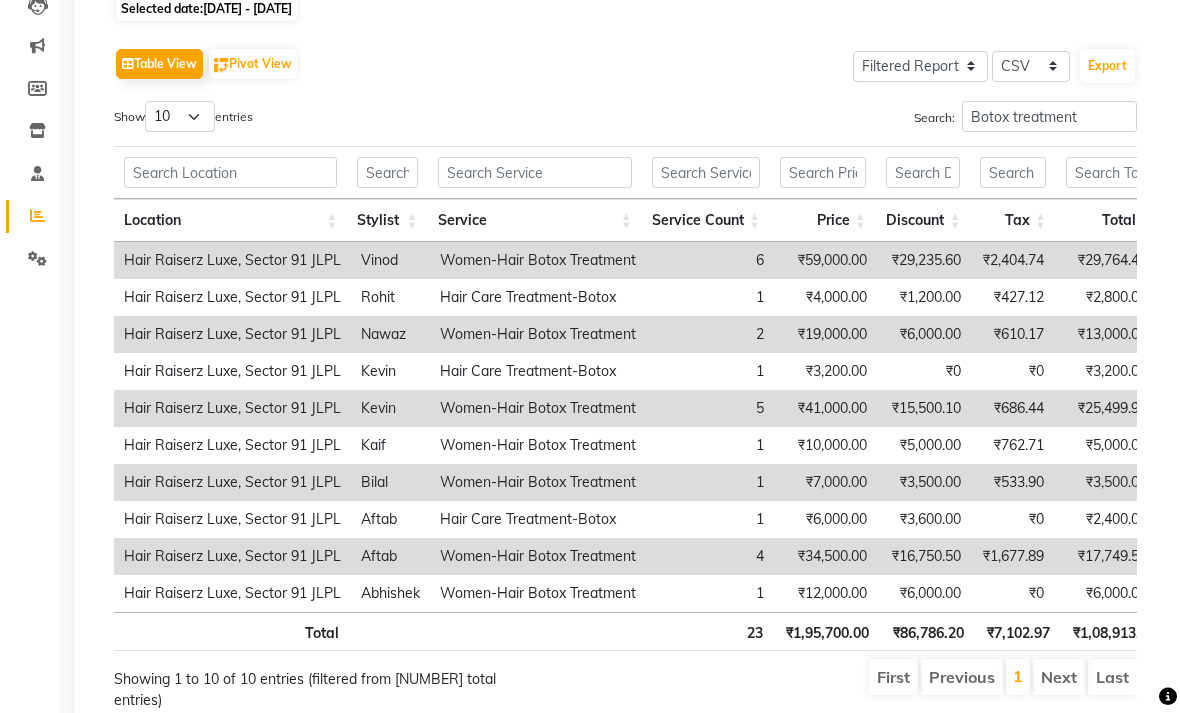 scroll, scrollTop: 0, scrollLeft: 51, axis: horizontal 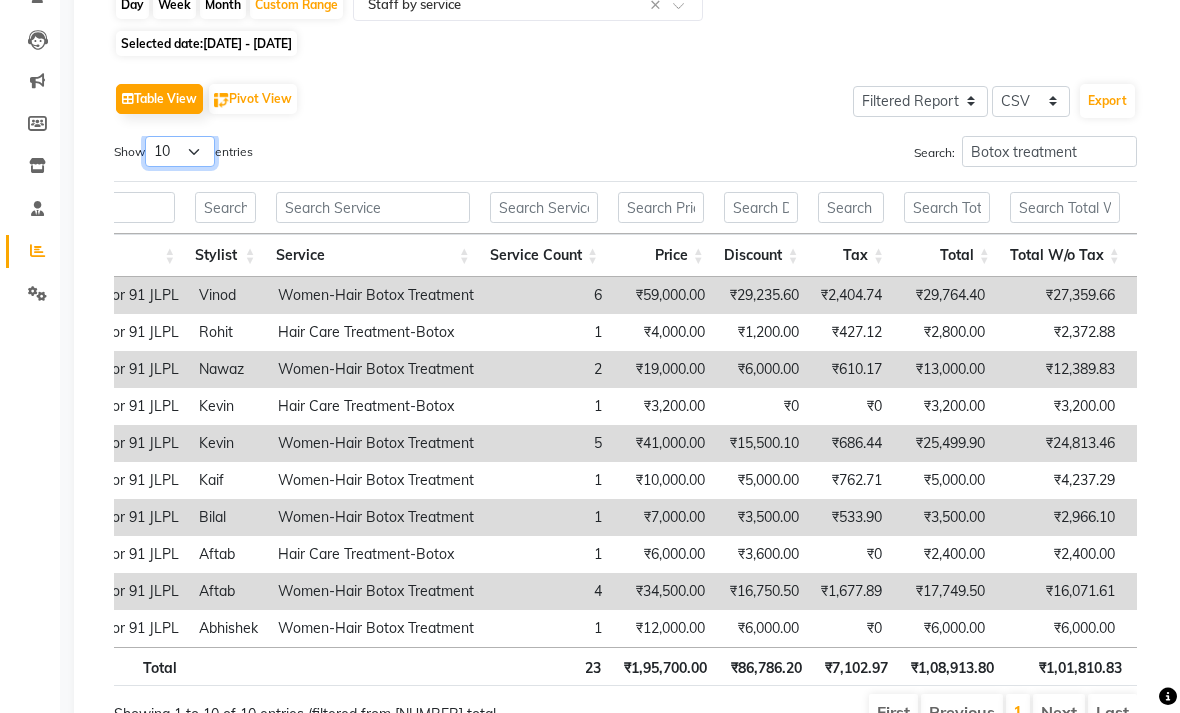 click on "10 25 50 100" at bounding box center [180, 151] 